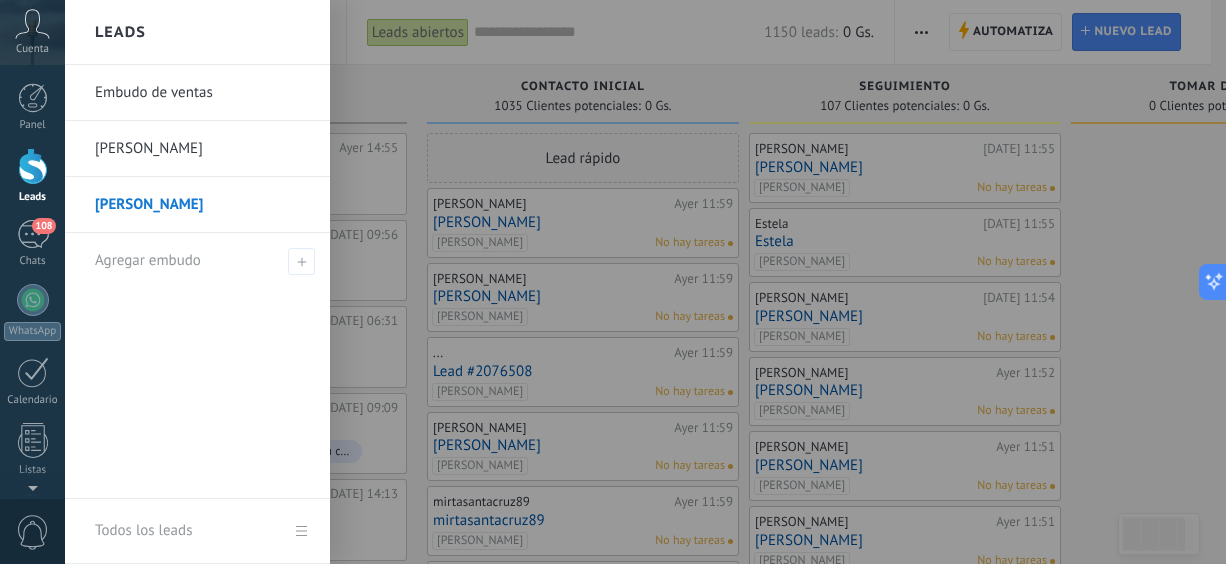 scroll, scrollTop: 0, scrollLeft: 0, axis: both 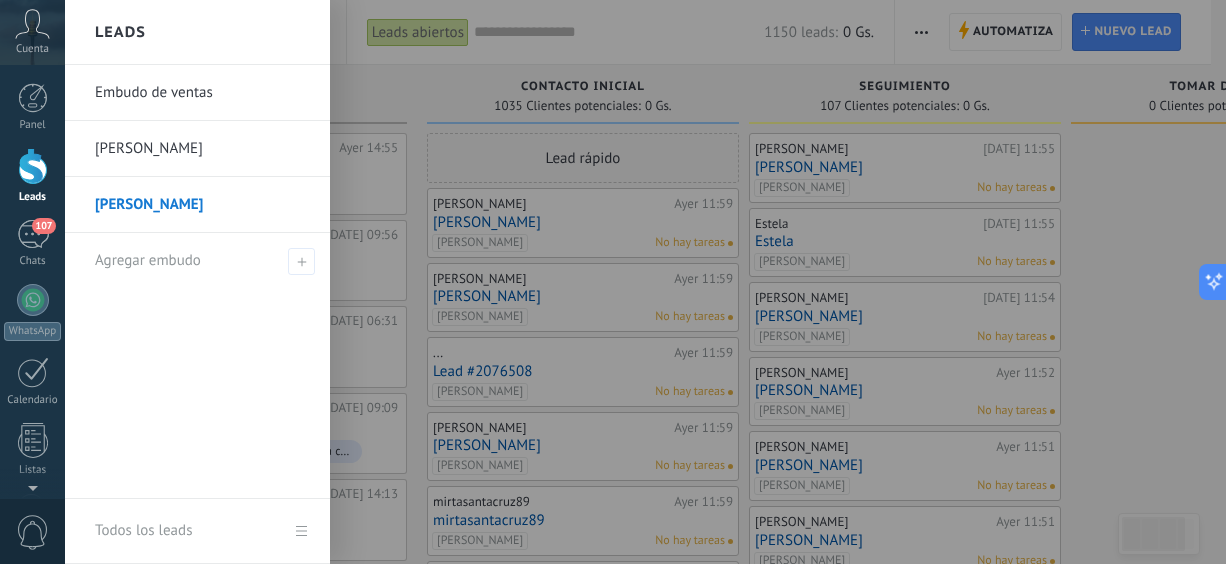 click on "[PERSON_NAME]" at bounding box center [202, 149] 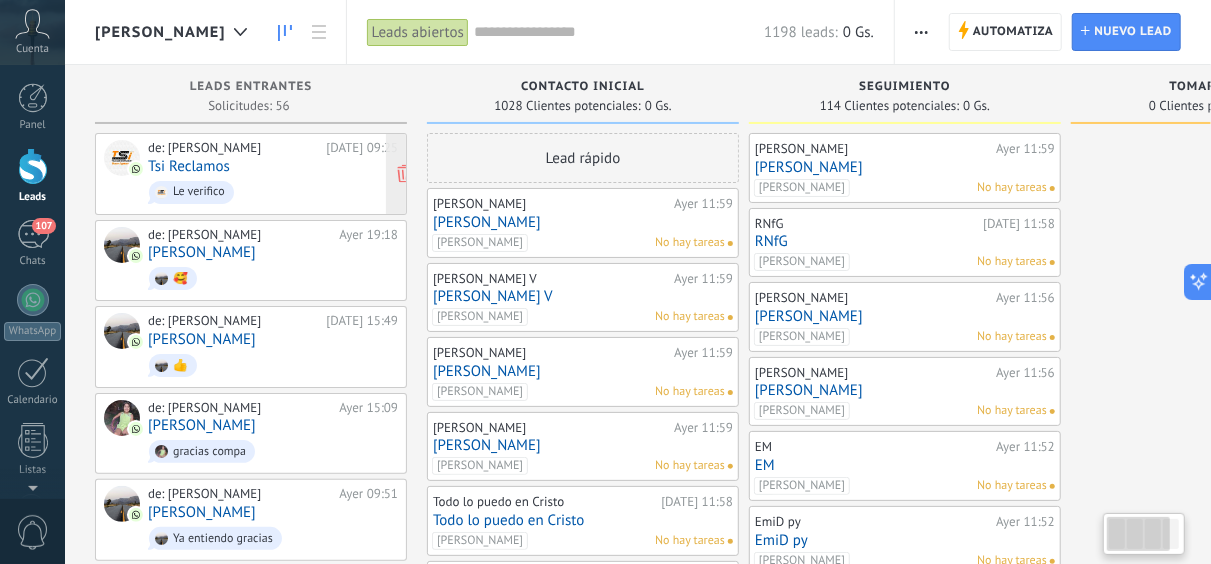 click on "Tsi Reclamos" at bounding box center [189, 166] 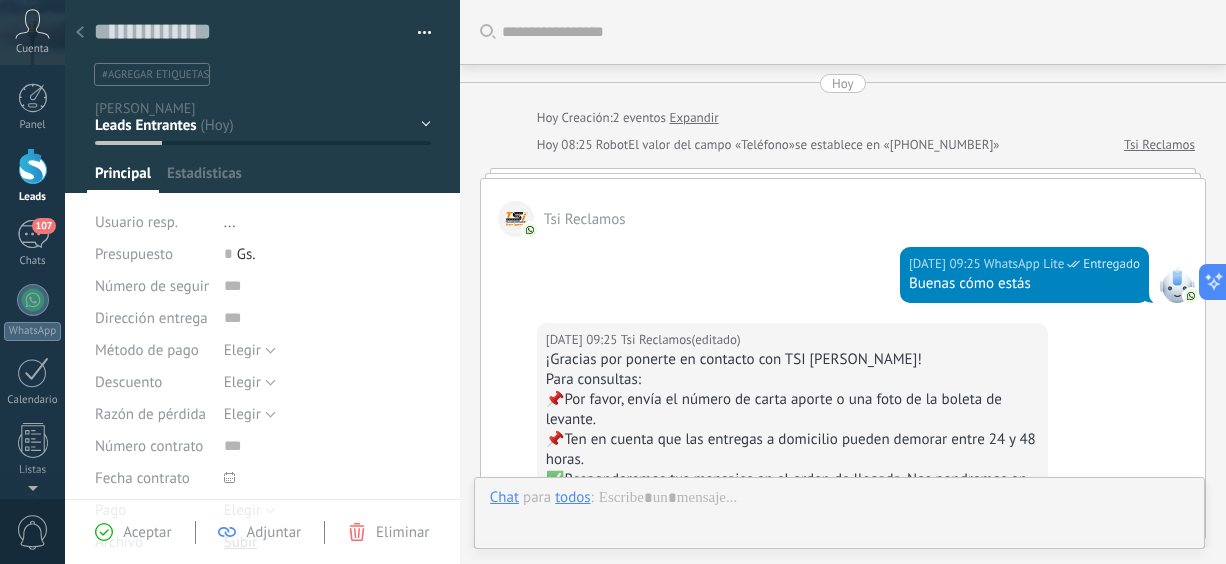 scroll, scrollTop: 1196, scrollLeft: 0, axis: vertical 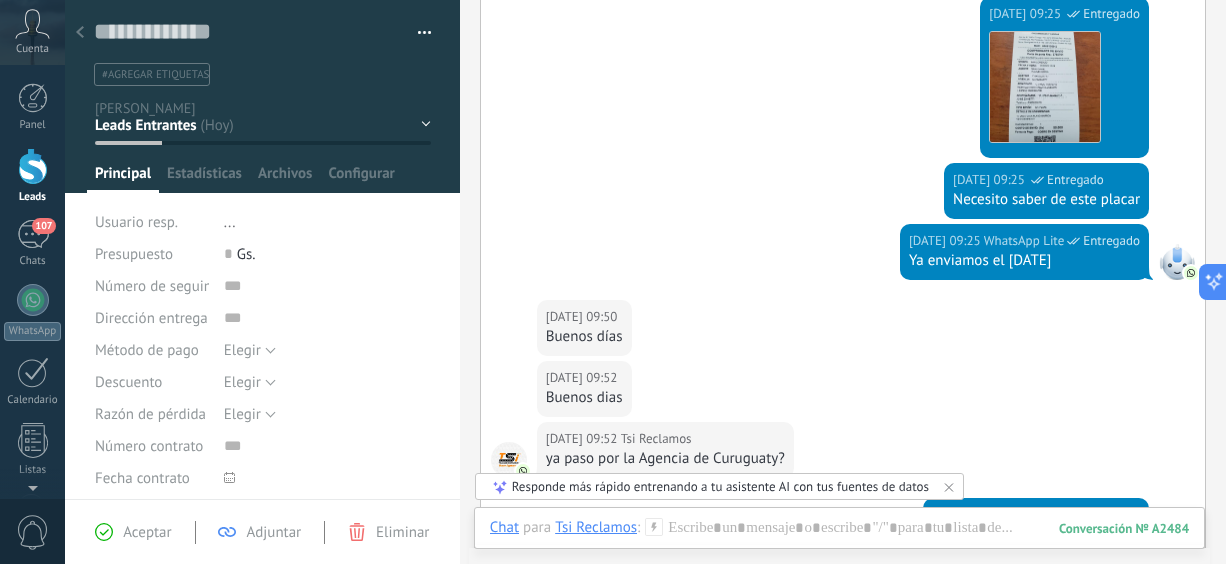 drag, startPoint x: 1225, startPoint y: 378, endPoint x: 1226, endPoint y: 409, distance: 31.016125 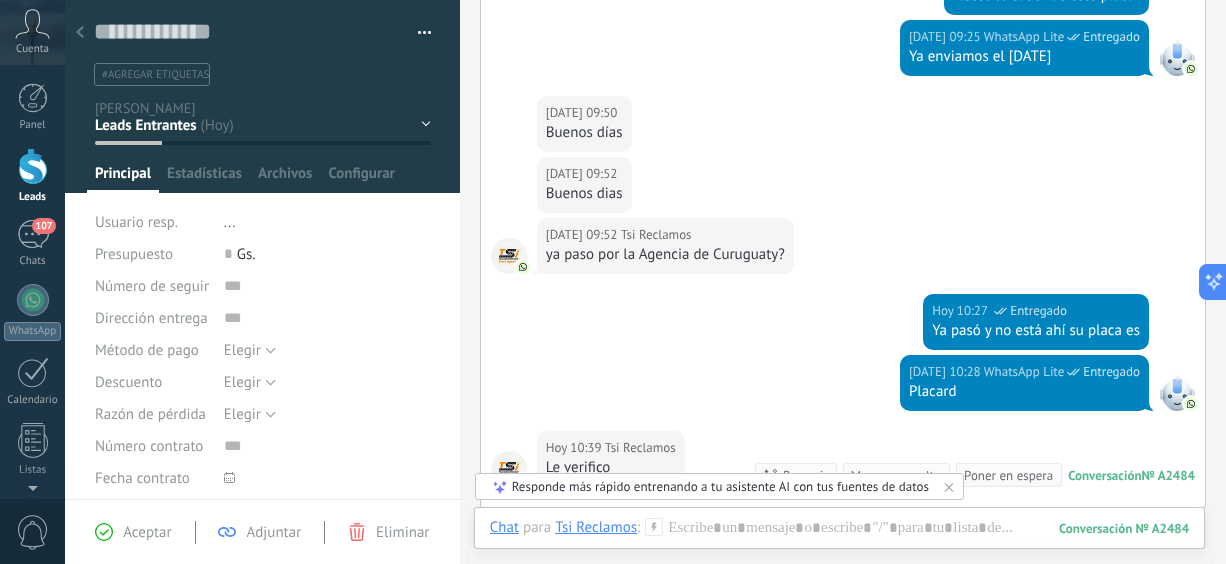 scroll, scrollTop: 908, scrollLeft: 0, axis: vertical 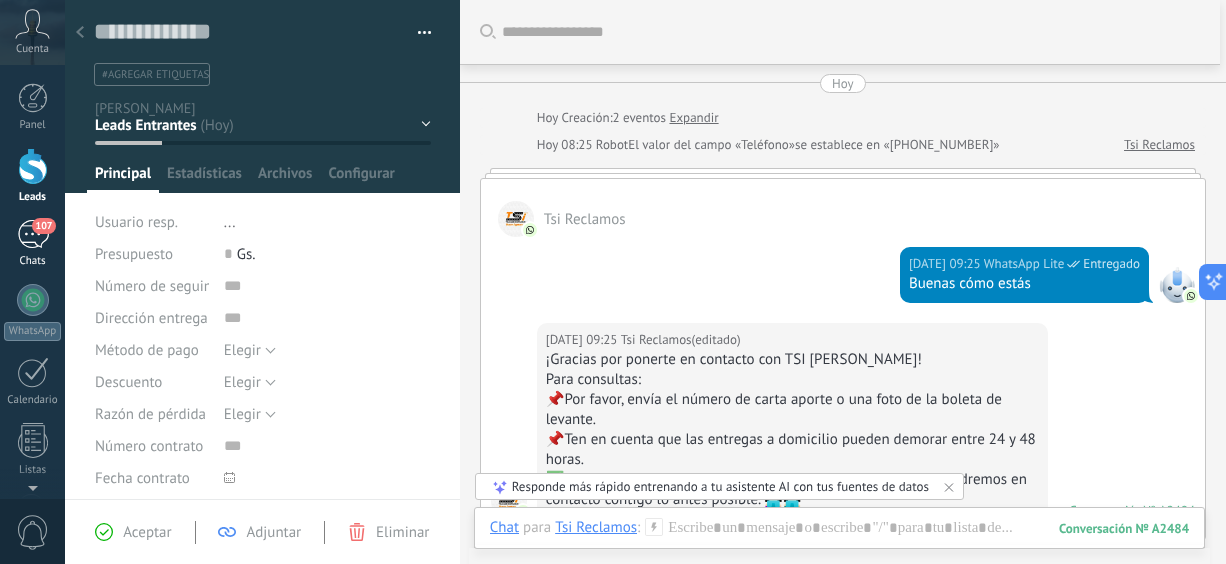 click on "107" at bounding box center [33, 234] 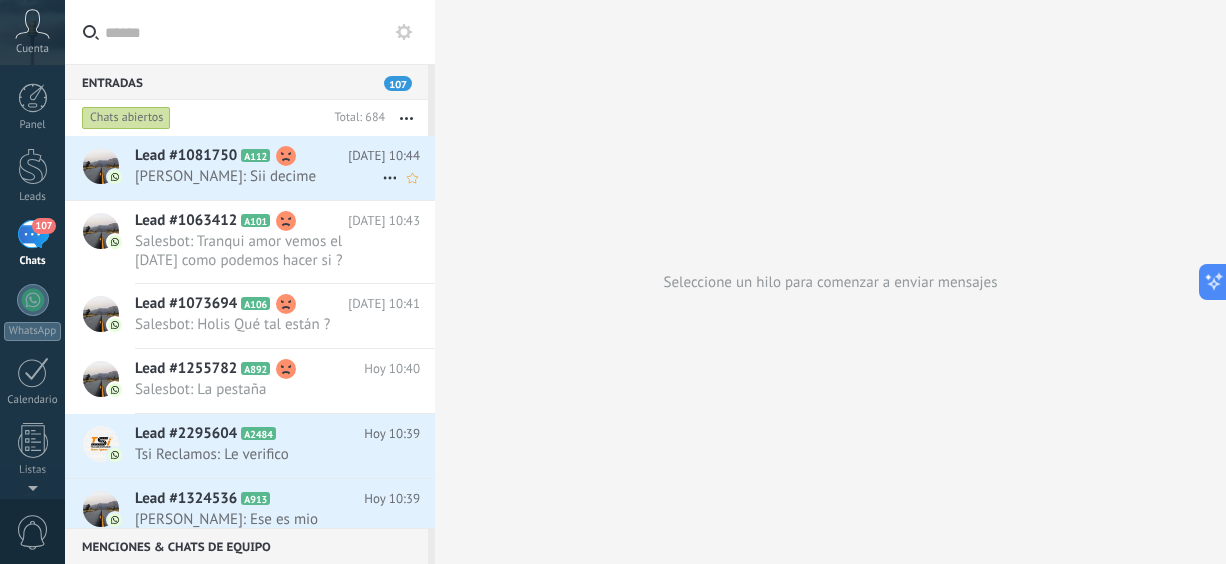 click on "[PERSON_NAME]: Sii decime" at bounding box center (258, 176) 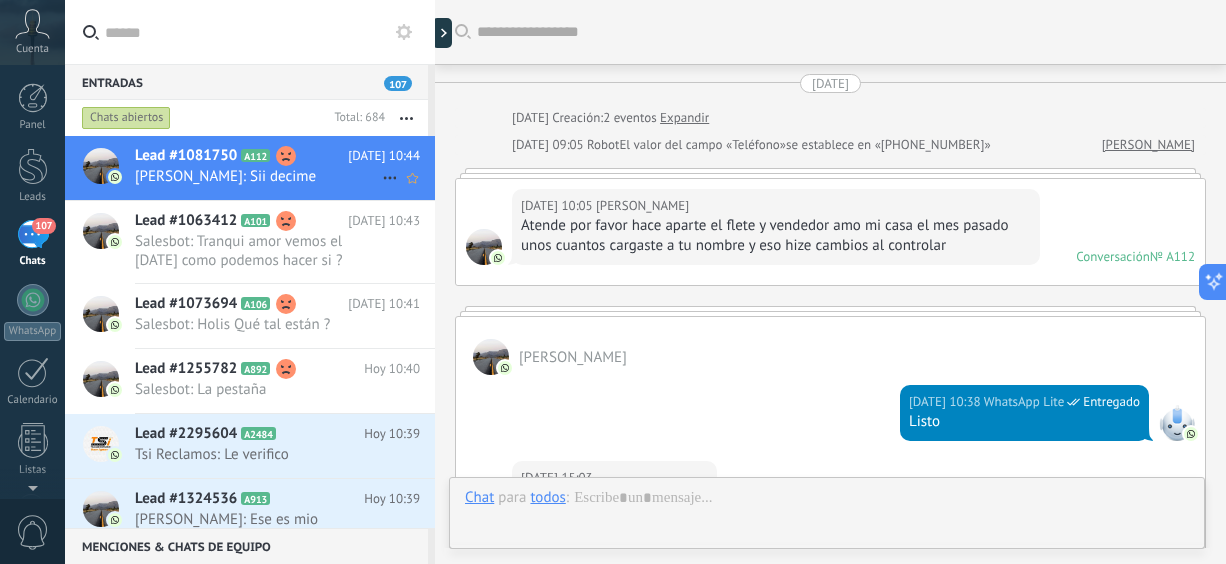 scroll, scrollTop: 2118, scrollLeft: 0, axis: vertical 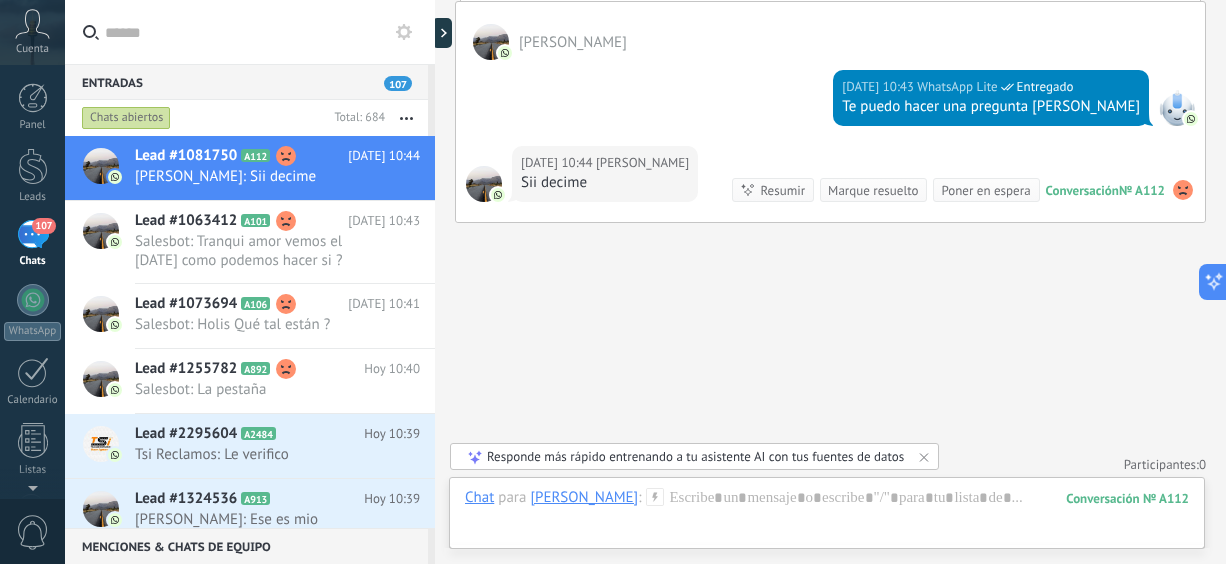 click on "Kommo Copilot Nuevo chat Nuevo chat ¡Hola, soy Kommo Copilot! ¿Necesitas ayuda para configurar [PERSON_NAME] o gestionar tus leads? ¡Solo pregúntame! Resumen del lead Sugerencias de campo Preguntas sin responder El contenido generado por IA puede ser impreciso" at bounding box center [1386, 282] 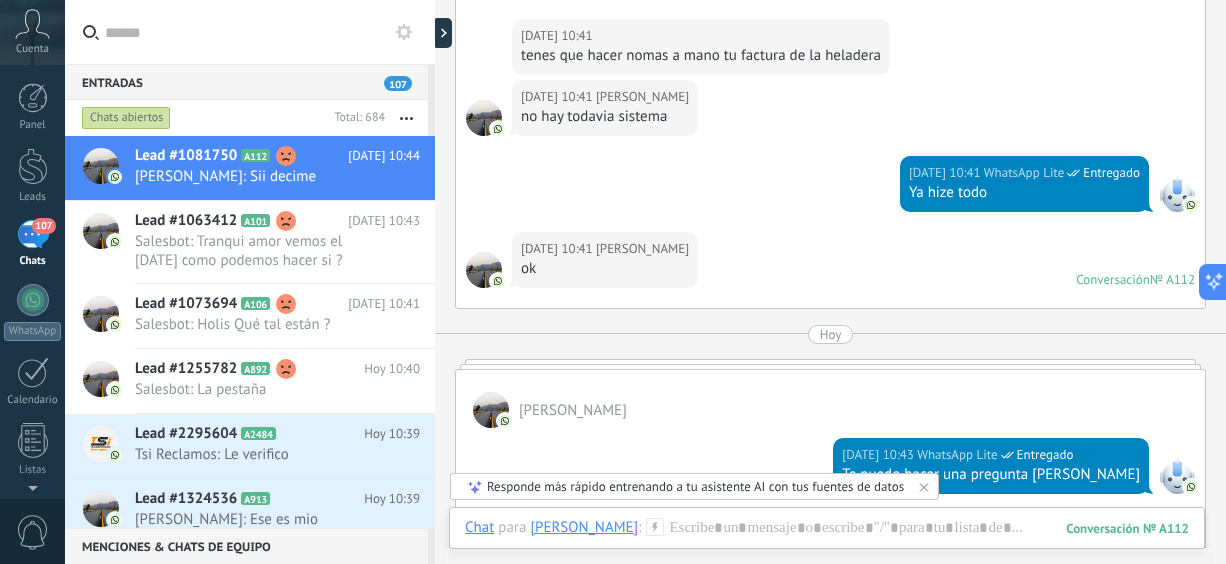 scroll, scrollTop: 1746, scrollLeft: 0, axis: vertical 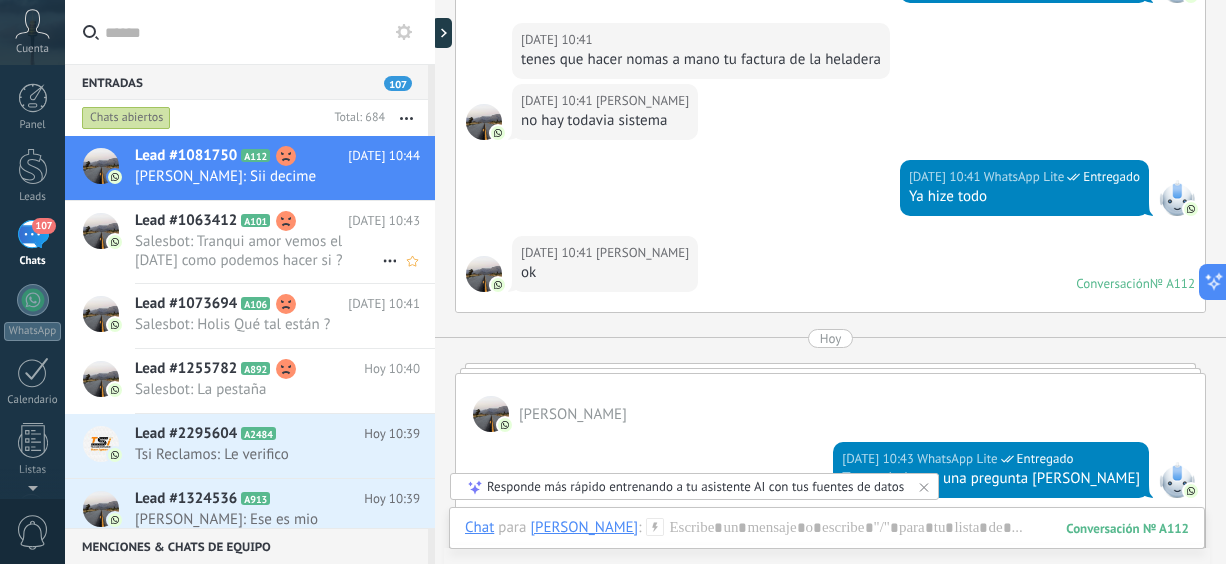click on "Salesbot: Tranqui amor vemos el [DATE] como podemos hacer si ?" at bounding box center [258, 251] 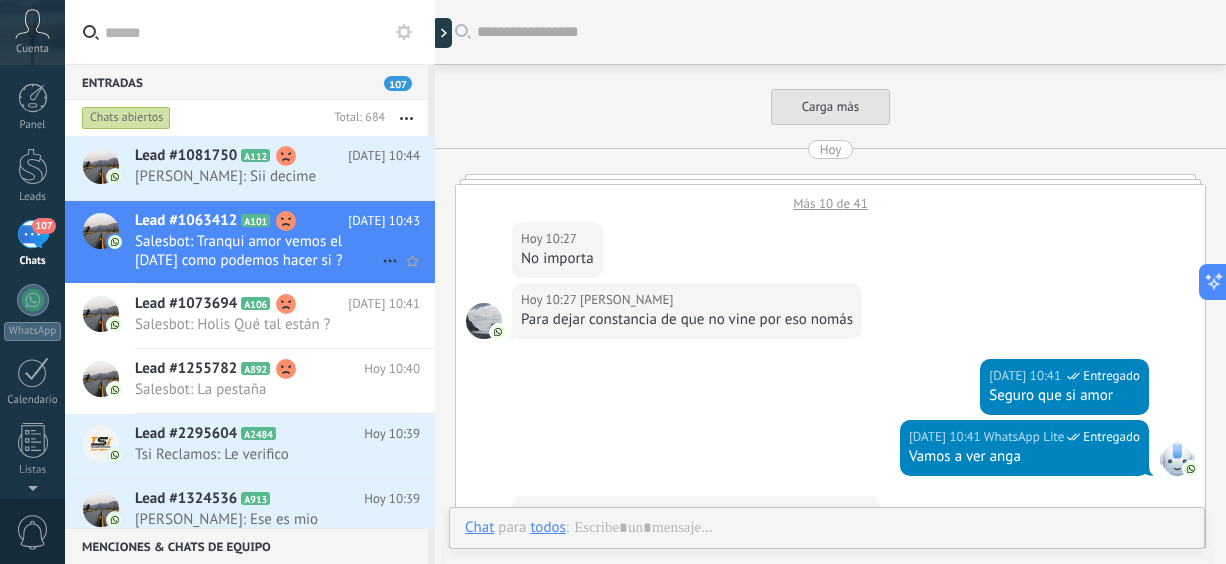 scroll, scrollTop: 658, scrollLeft: 0, axis: vertical 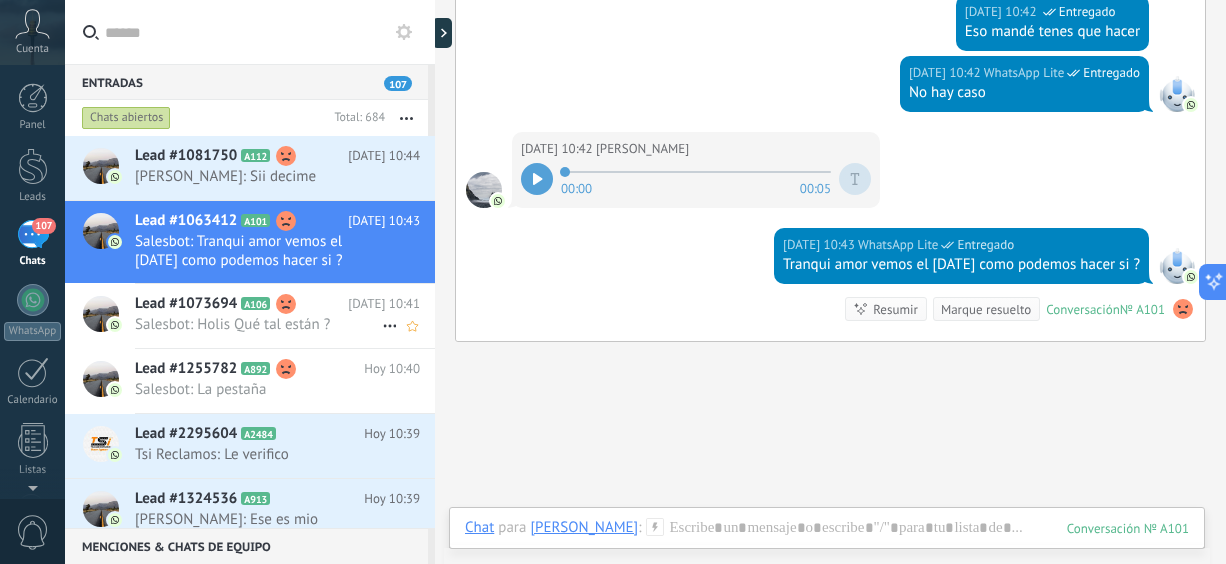 click on "Lead #1073694" at bounding box center [186, 304] 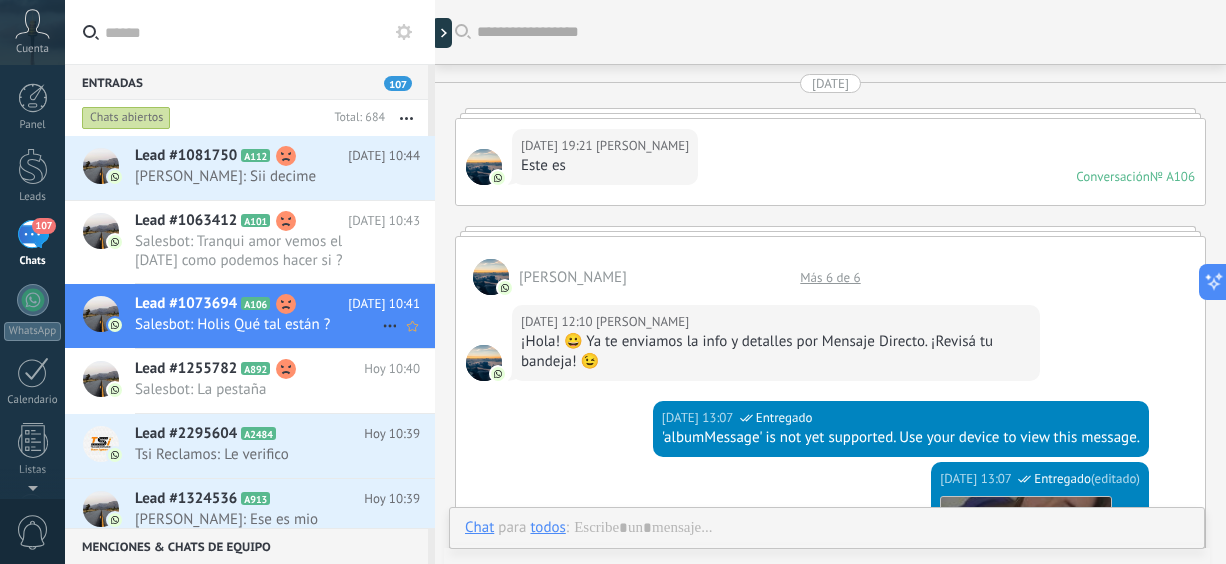 scroll, scrollTop: 2886, scrollLeft: 0, axis: vertical 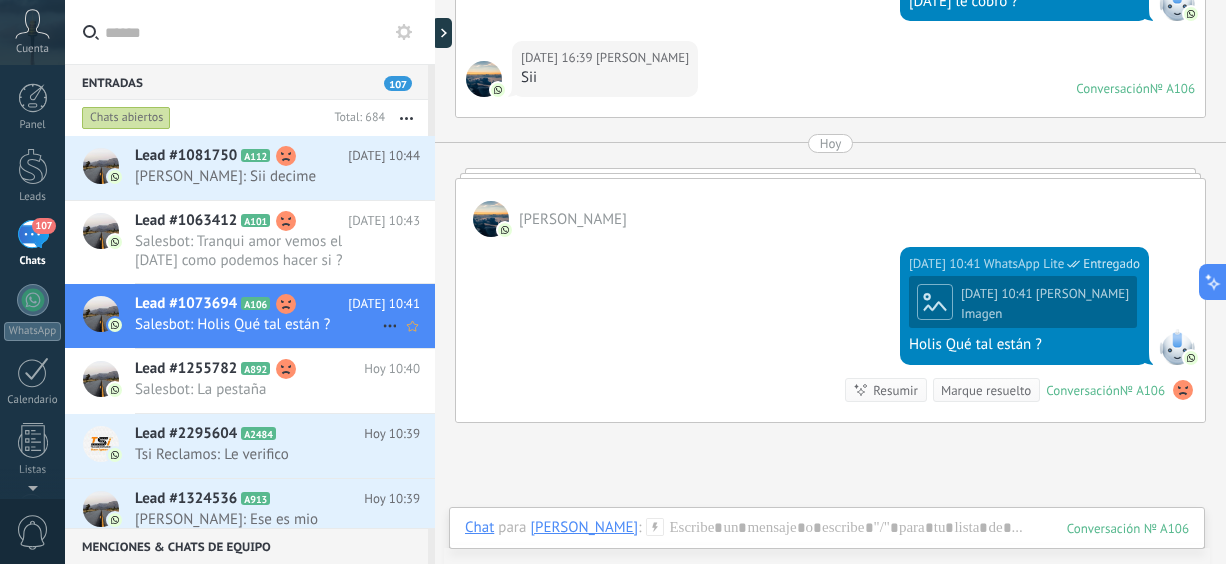 click on "Lead #1073694" at bounding box center (186, 304) 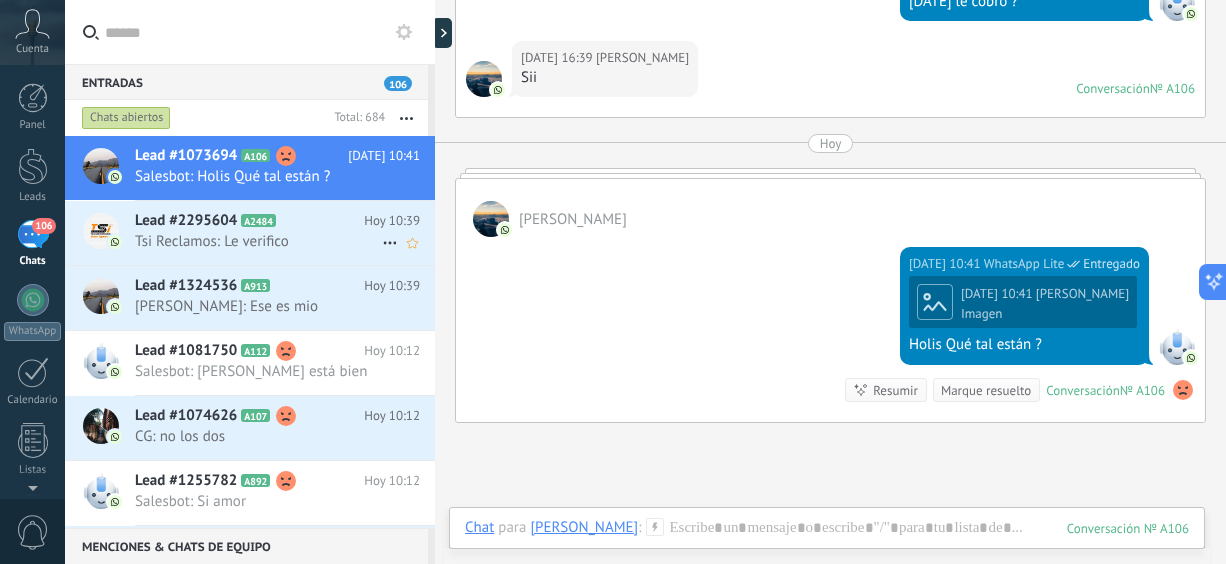 click on "Tsi Reclamos: Le verifico" at bounding box center [258, 241] 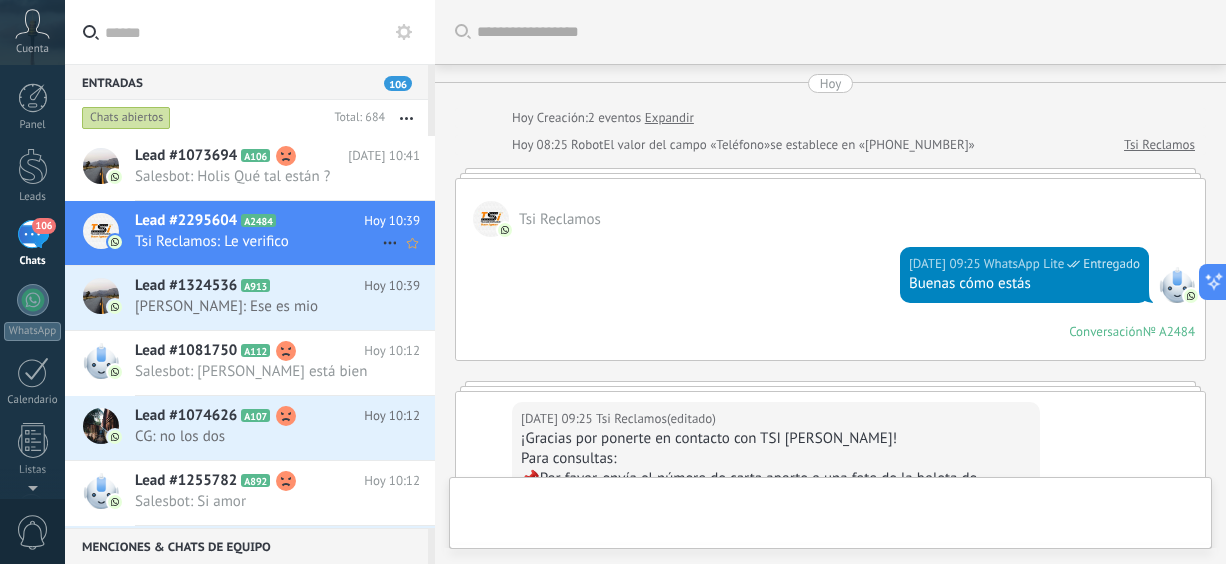 scroll, scrollTop: 1274, scrollLeft: 0, axis: vertical 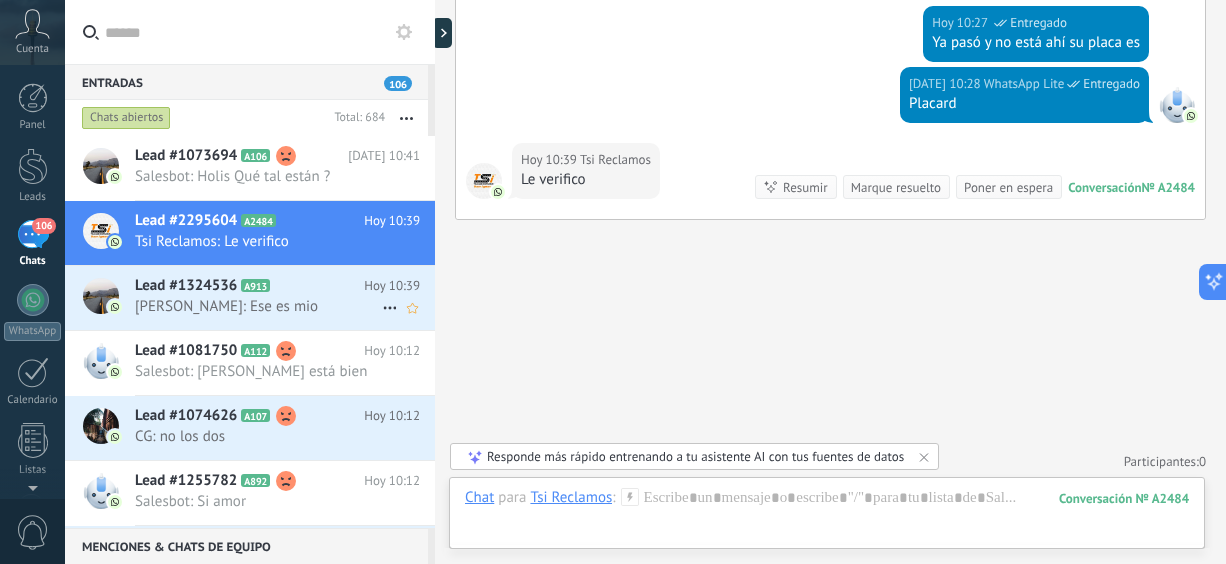 click on "[PERSON_NAME]: Ese es mio" at bounding box center (258, 306) 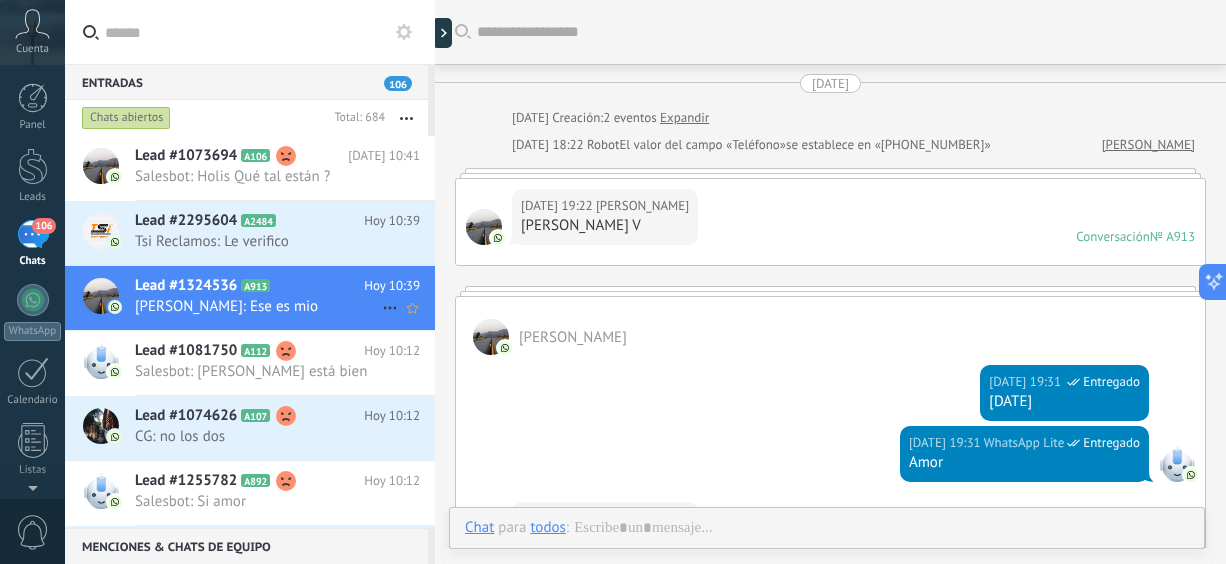 scroll, scrollTop: 597, scrollLeft: 0, axis: vertical 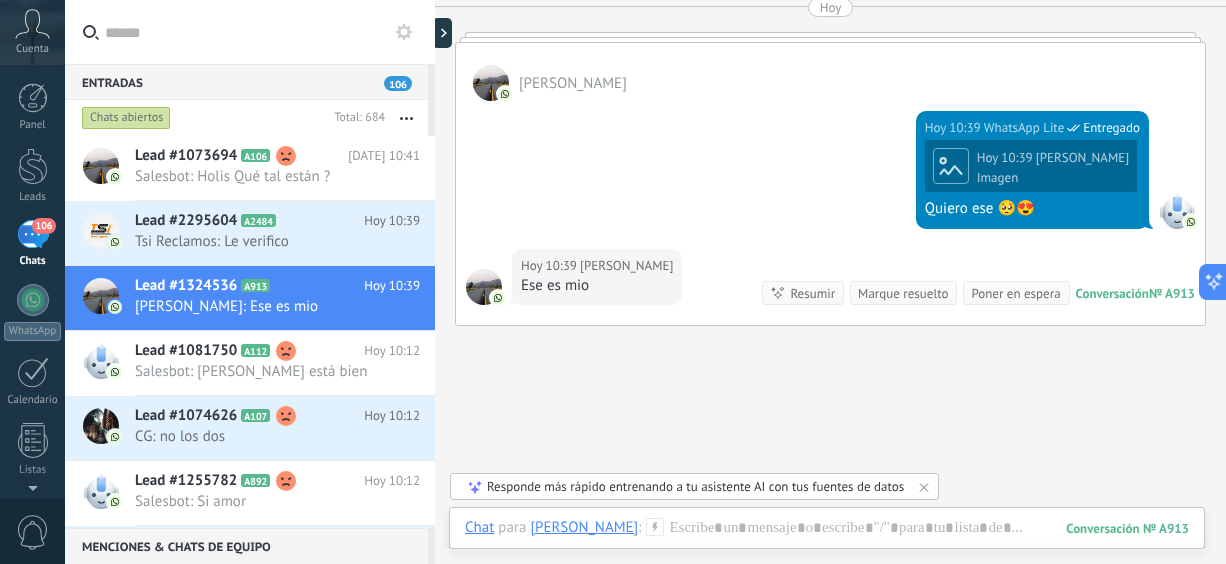 click on "[DATE] 10:39 [PERSON_NAME]  Imagen Quiero ese 🥺😍" at bounding box center (1032, 179) 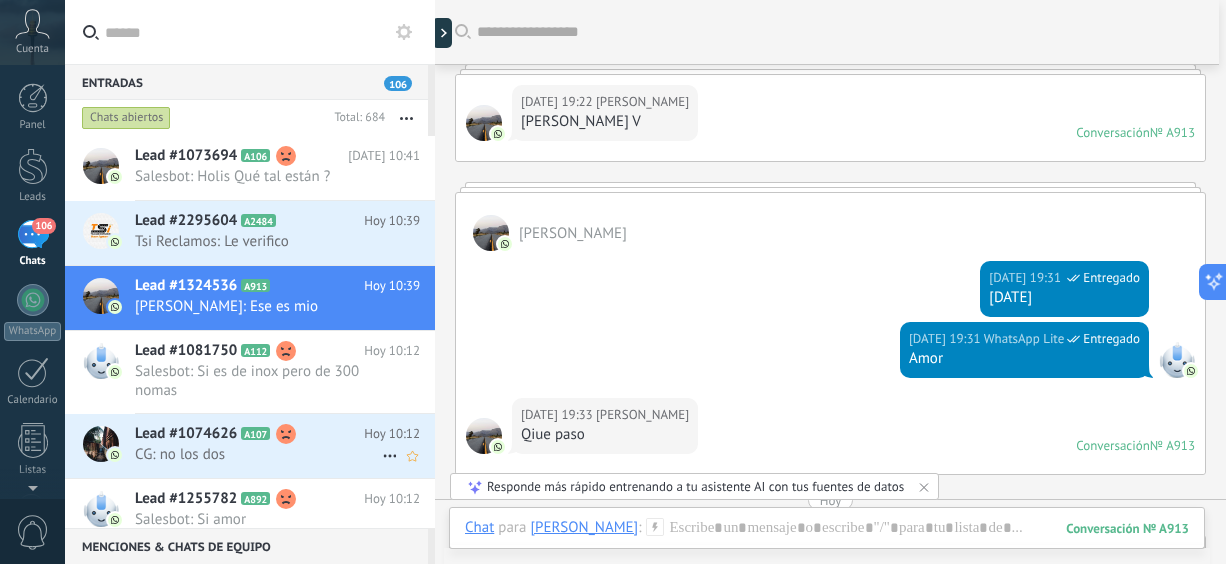 click on "CG: no los dos" at bounding box center [258, 454] 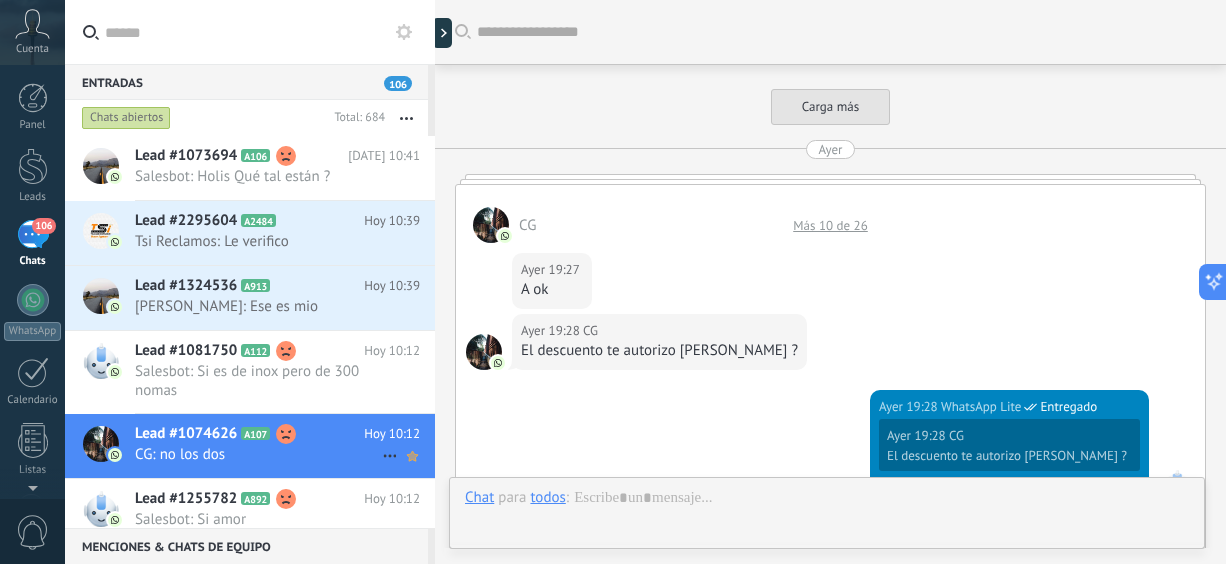 scroll, scrollTop: 1636, scrollLeft: 0, axis: vertical 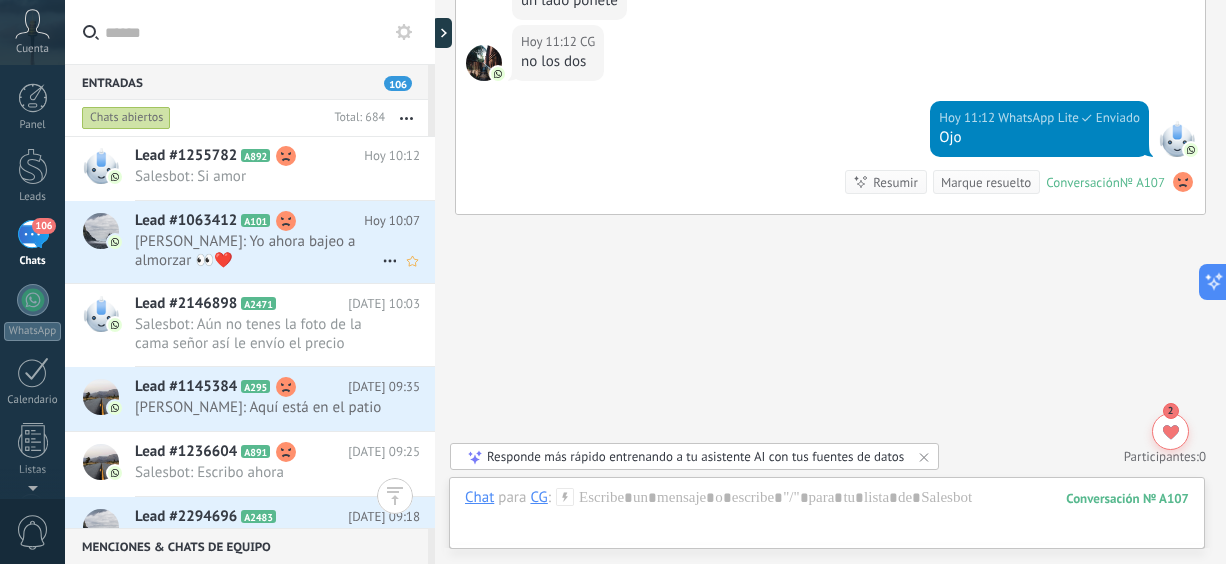 click on "[PERSON_NAME]: Yo ahora bajeo a almorzar 👀❤️" at bounding box center [258, 251] 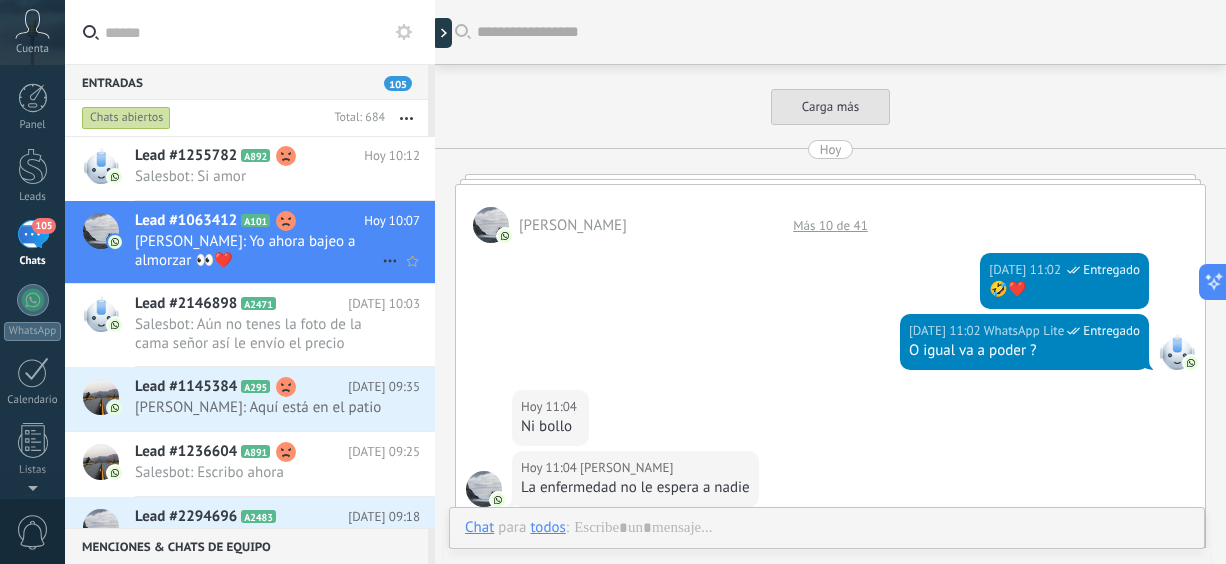 scroll, scrollTop: 601, scrollLeft: 0, axis: vertical 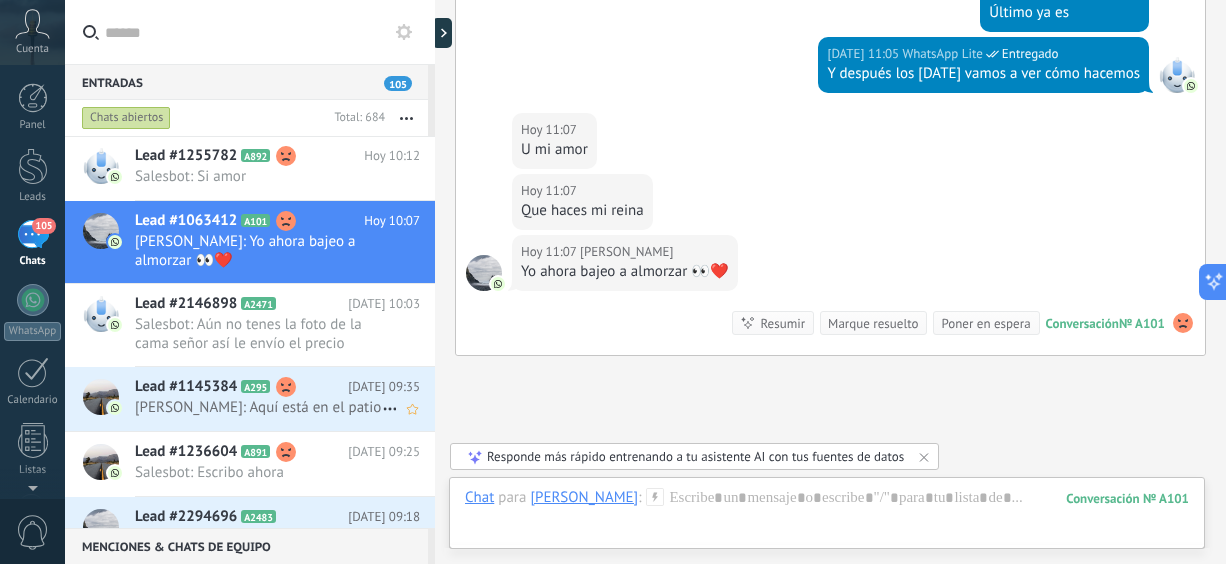 click on "[PERSON_NAME]: Aquí está en el patio" at bounding box center (258, 407) 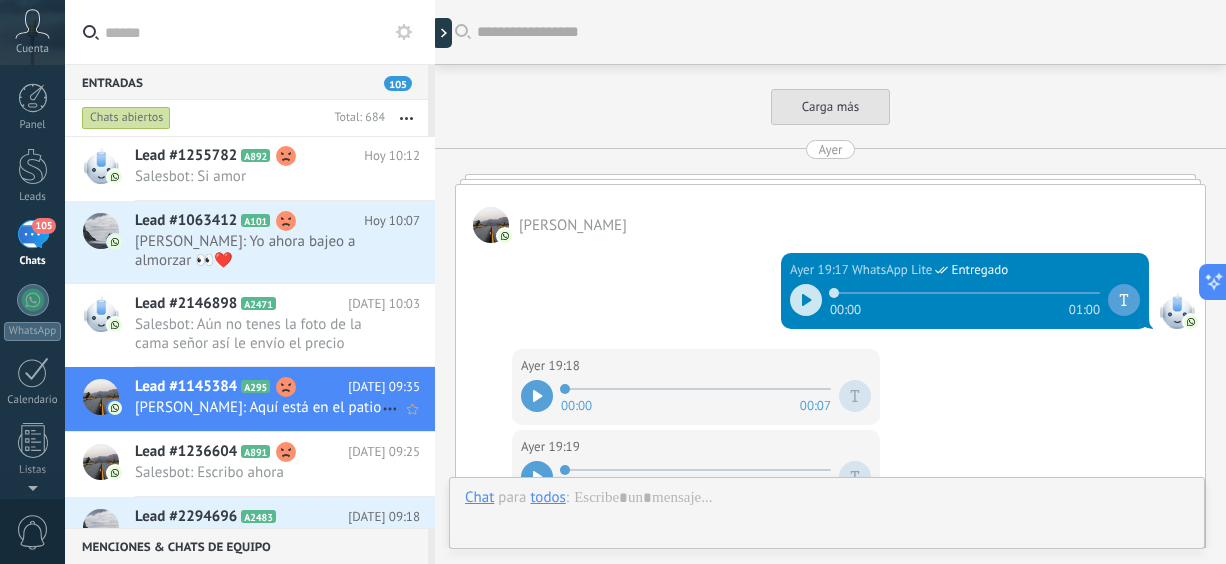 scroll, scrollTop: 1381, scrollLeft: 0, axis: vertical 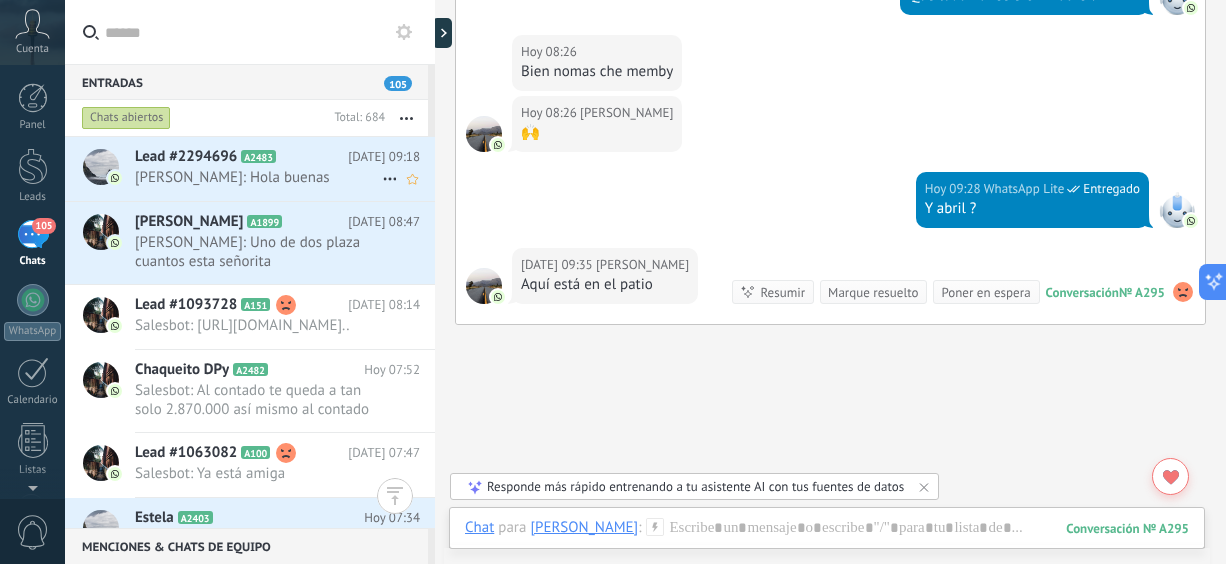 click on "[PERSON_NAME]: Hola buenas" at bounding box center (258, 177) 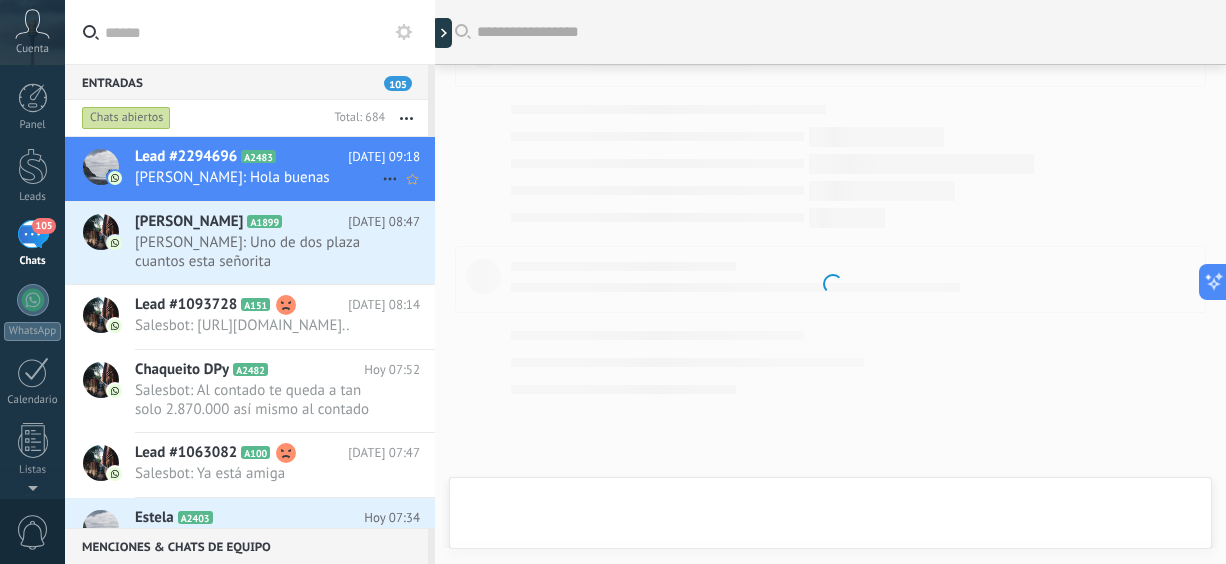 scroll, scrollTop: 48, scrollLeft: 0, axis: vertical 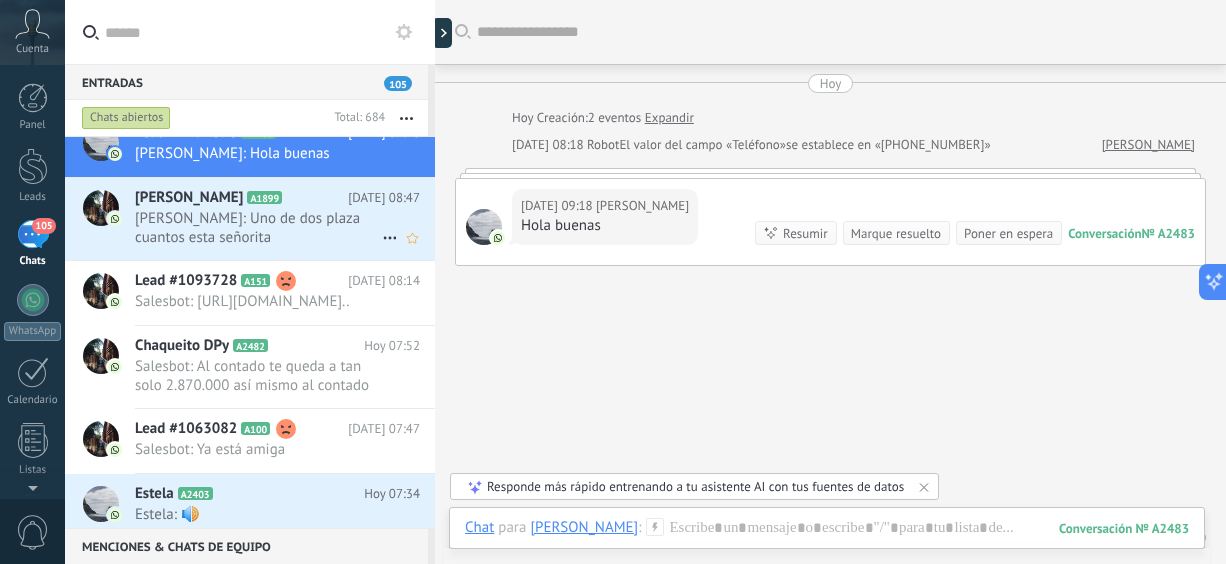 click on "[PERSON_NAME]: Uno de dos plaza cuantos esta señorita" at bounding box center [258, 228] 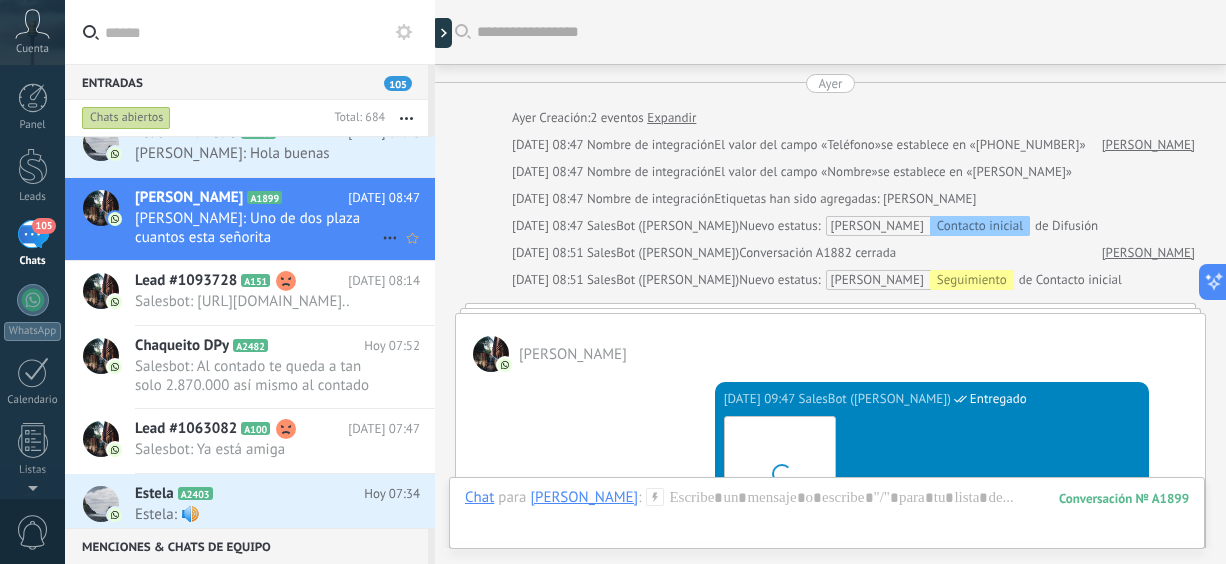 scroll, scrollTop: 1698, scrollLeft: 0, axis: vertical 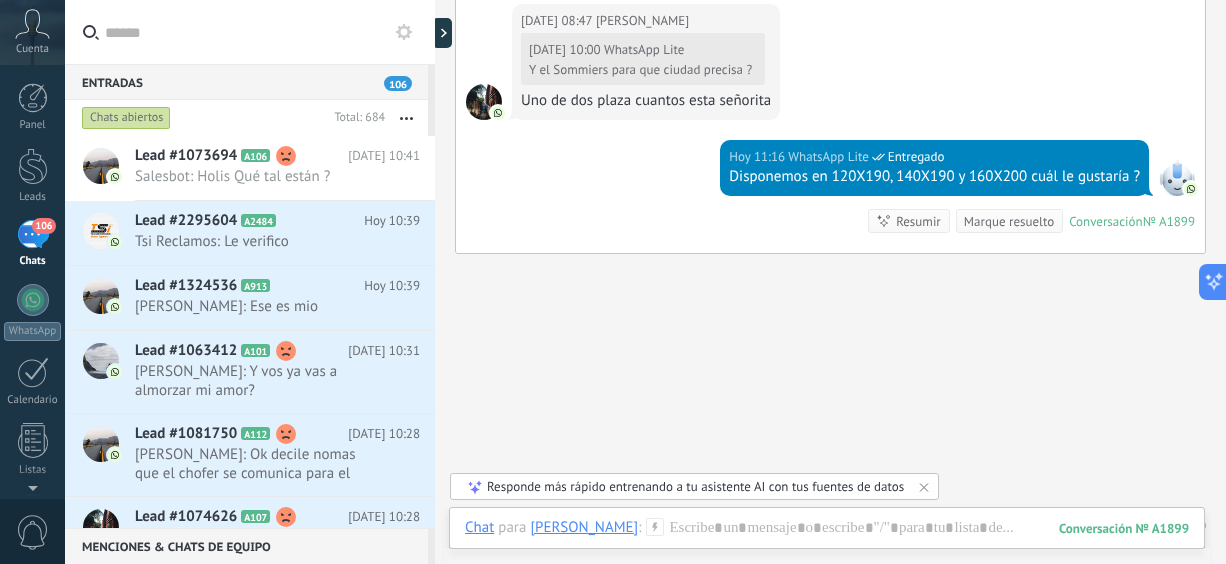 click on "Chats abiertos Total: 684
Silenciar Acciones múltiples Ordenar Más recientes Larga espera Destacados Negativa Chats abiertos Sin respuesta Asignado a mí Suscrito Destacados Guardar Selecciona una fecha Selecciona una fecha [DATE] [DATE] Últimos  ** 30  dias Esta semana La última semana Este mes El mes pasado Este trimestre Este año Incoming leads Difusión Cualificado Cotización enviada Pedido creado Pedido completado Pedido enviado Pedido enviado – ganado Pedido cancelado – perdido Leads Entrantes Contacto inicial Seguimiento Tomar decisión Logrado con éxito Ventas Perdidos Leads Entrantes Contacto inicial Seguimiento Tomar decisión Logrado con éxito Ventas Perdidos Ninguno Abierto Cerrado Abierto Seleccionar todo Solo chats destacados Sin chats destacados Chats destacados Seleccionar todo Respondido Sin respuesta Todos los estados de respuesta Seleccionar todo Conversación Entrante Saliente - No Respondida Saliente - Respondida Etapa de la interacción [PERSON_NAME]" at bounding box center [250, 118] 